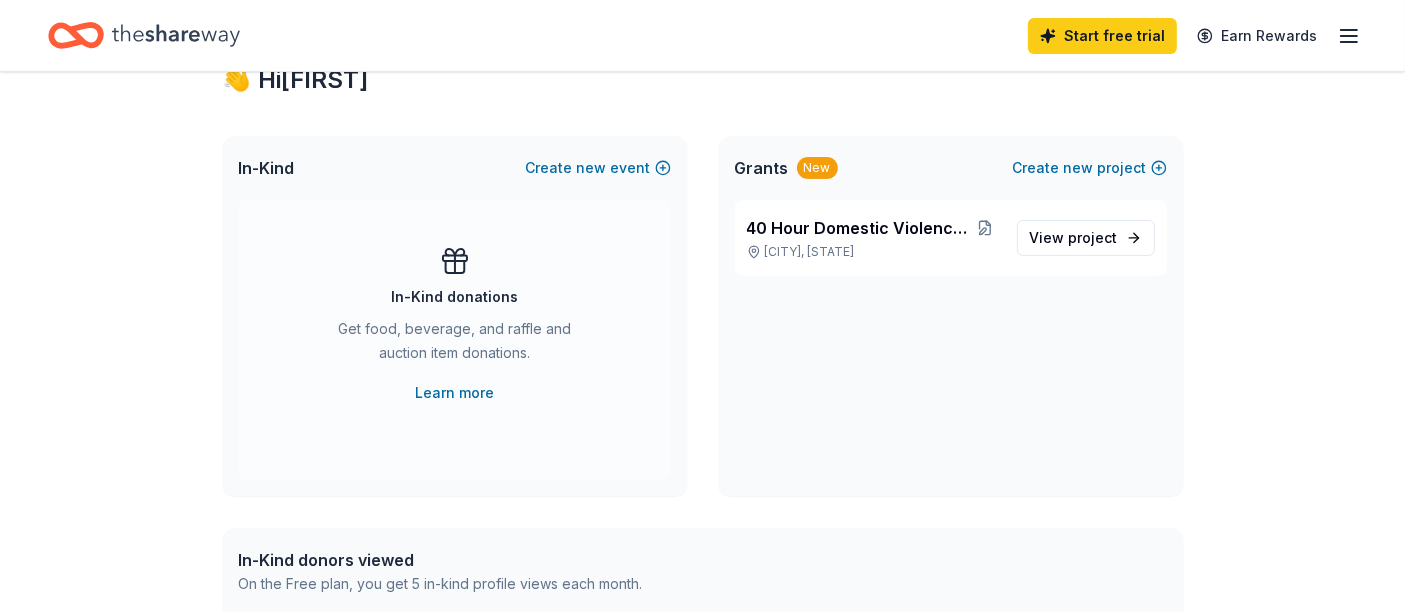 scroll, scrollTop: 375, scrollLeft: 0, axis: vertical 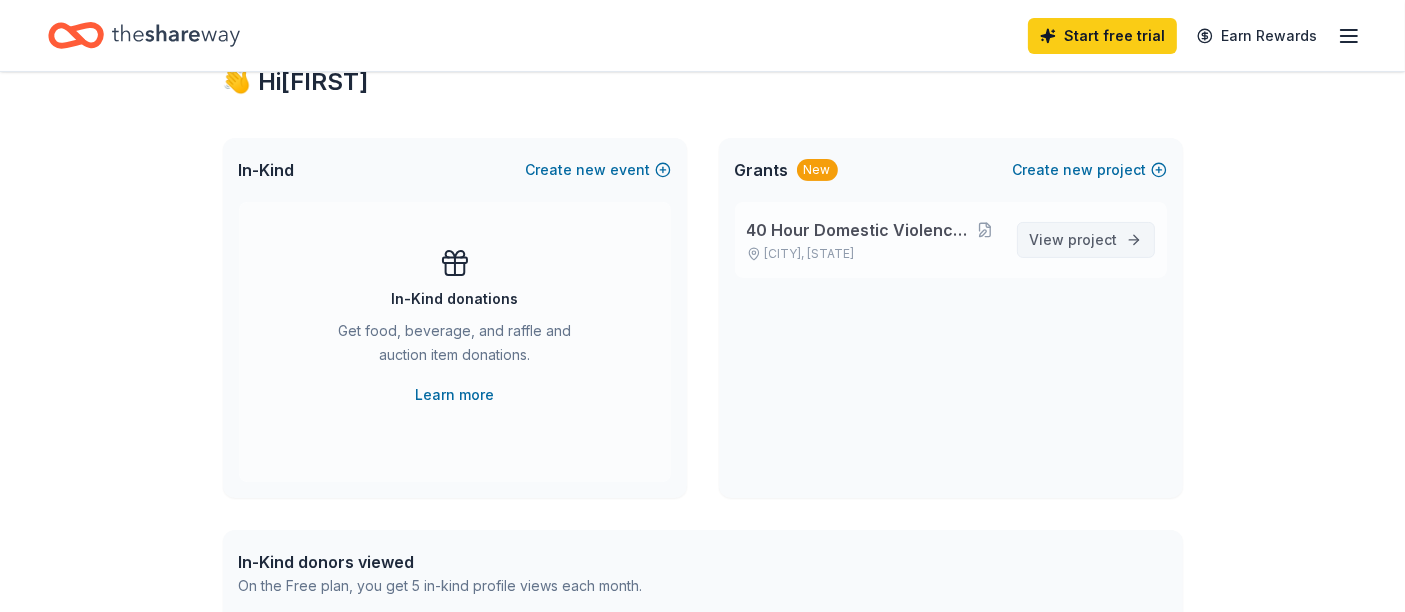click on "project" at bounding box center (1093, 239) 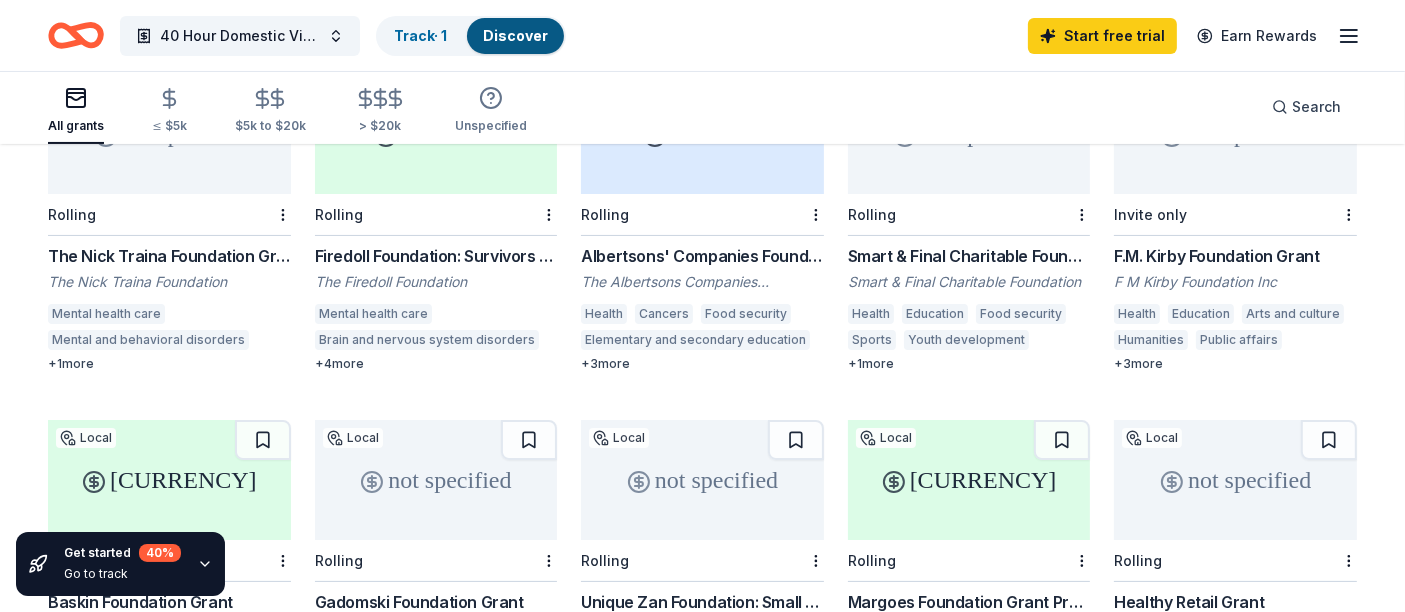 scroll, scrollTop: 288, scrollLeft: 0, axis: vertical 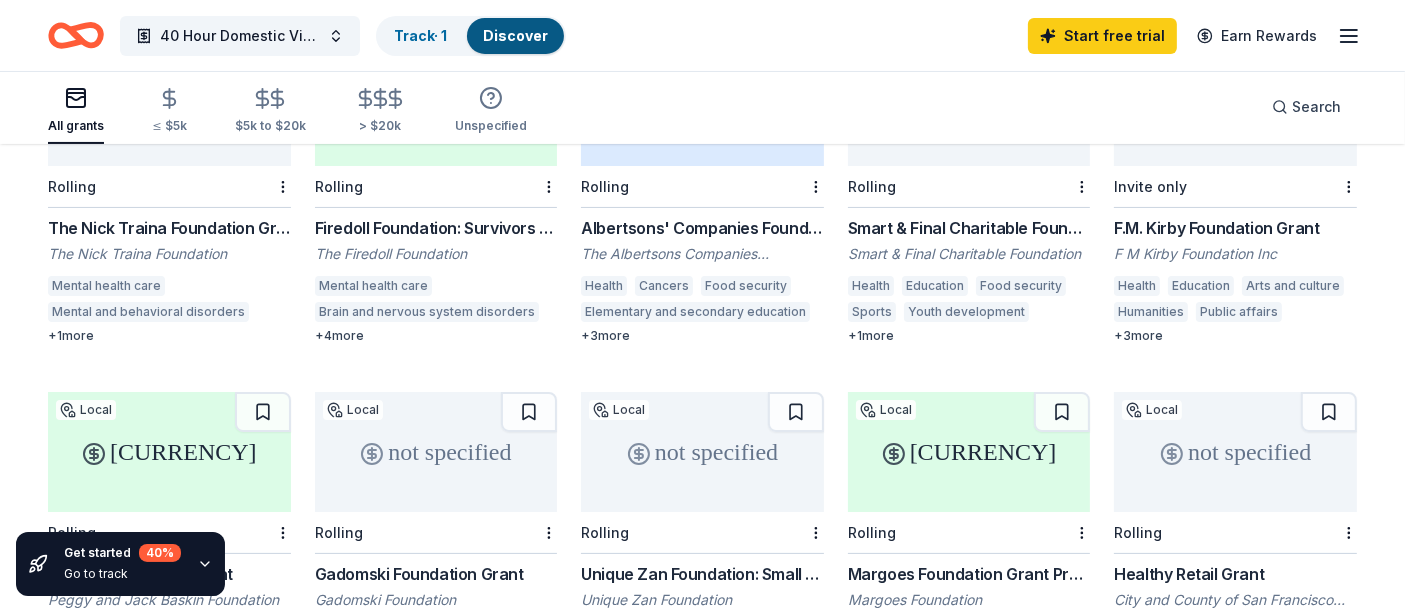 click on "Firedoll Foundation: Survivors of Traumatic Brain Injury Grants" at bounding box center (436, 228) 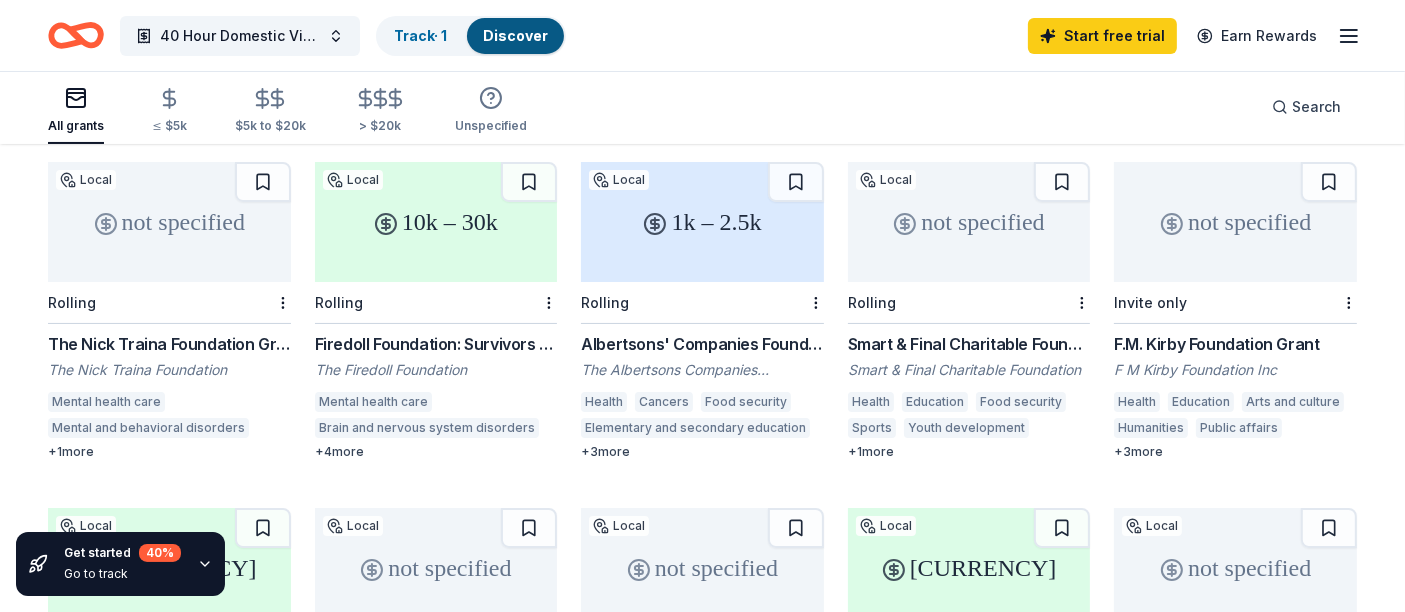 scroll, scrollTop: 166, scrollLeft: 0, axis: vertical 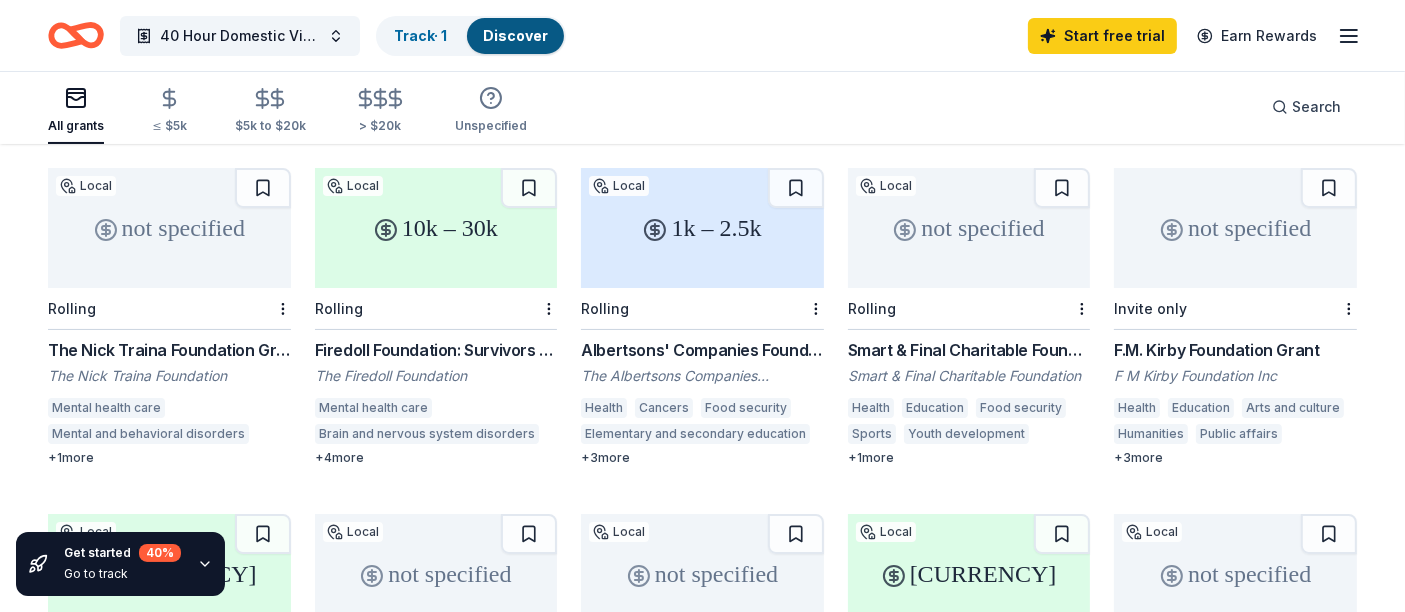click on "F.M. Kirby Foundation Grant" at bounding box center (1235, 350) 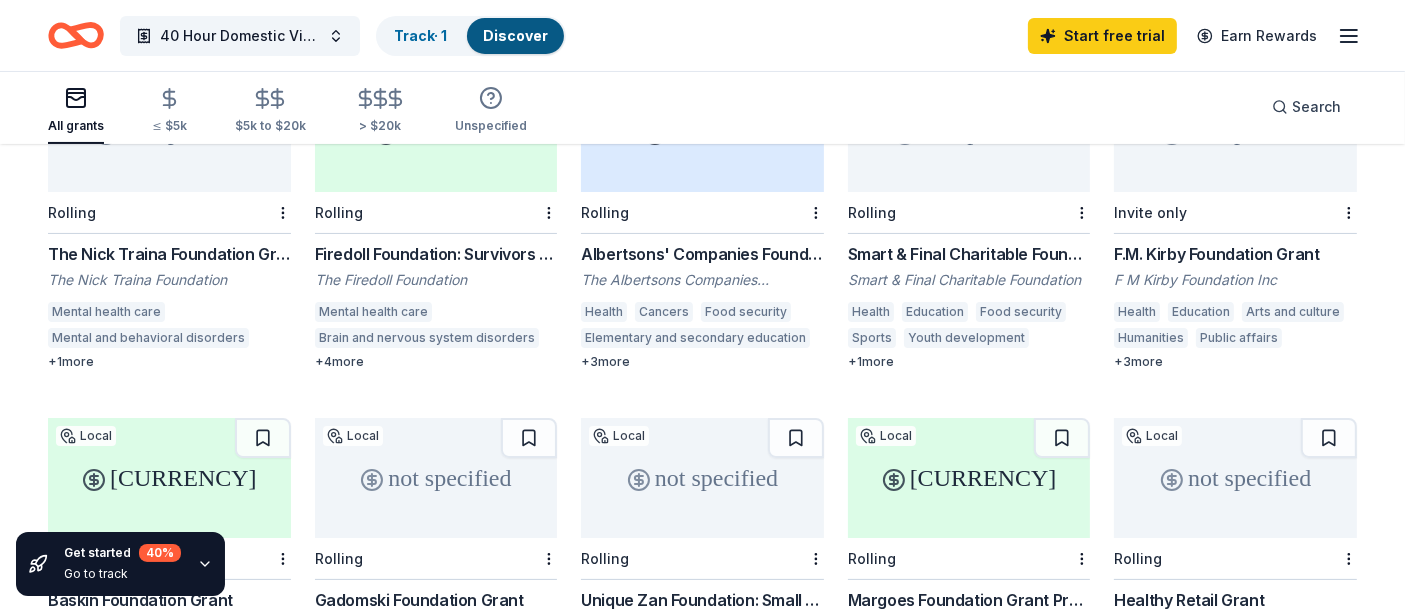 scroll, scrollTop: 420, scrollLeft: 0, axis: vertical 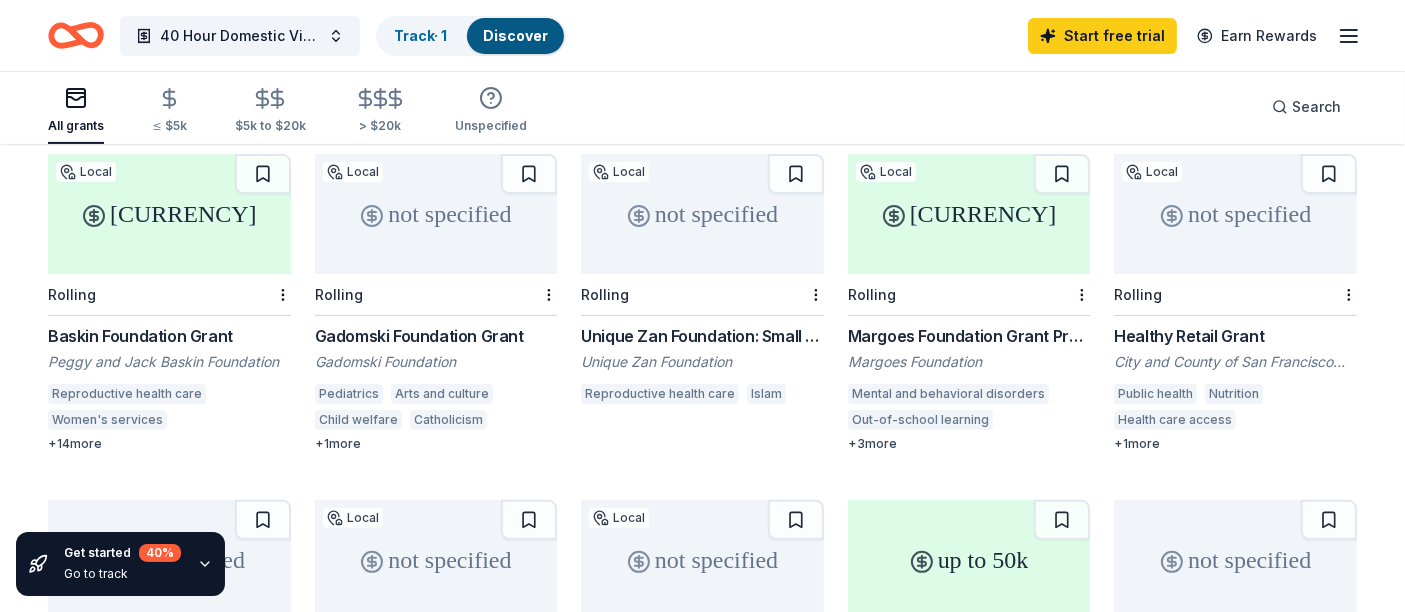 click on "Gadomski Foundation Grant" at bounding box center [436, 336] 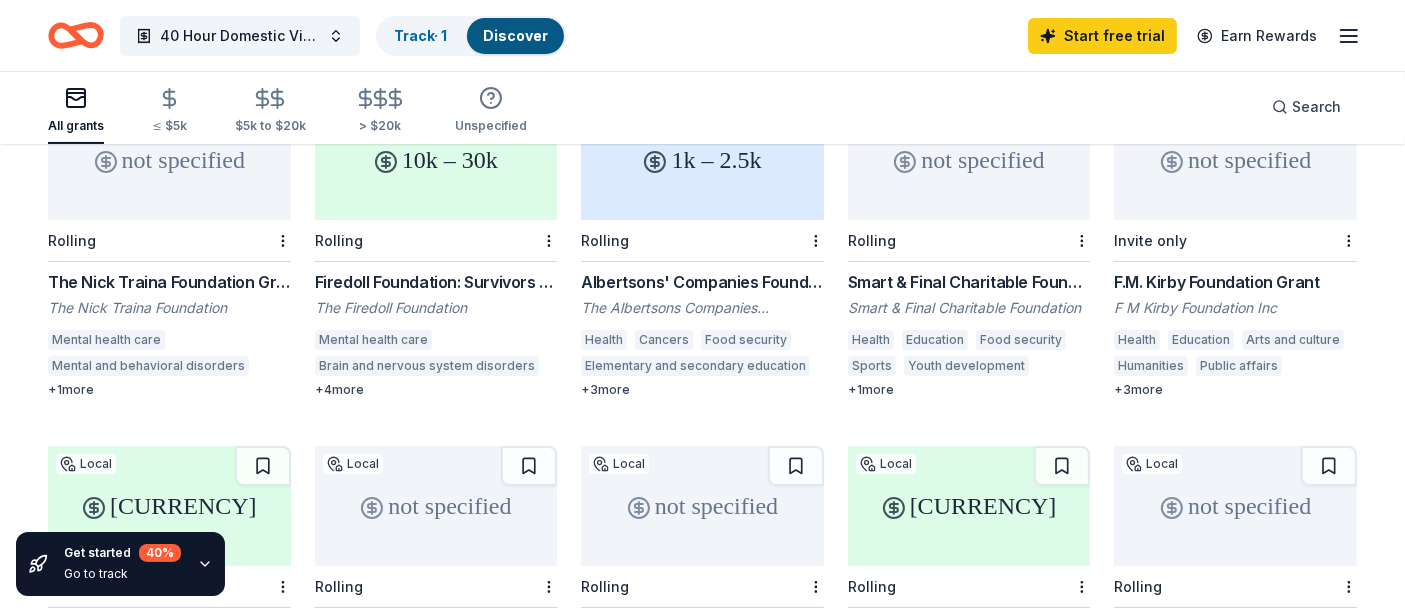 scroll, scrollTop: 233, scrollLeft: 0, axis: vertical 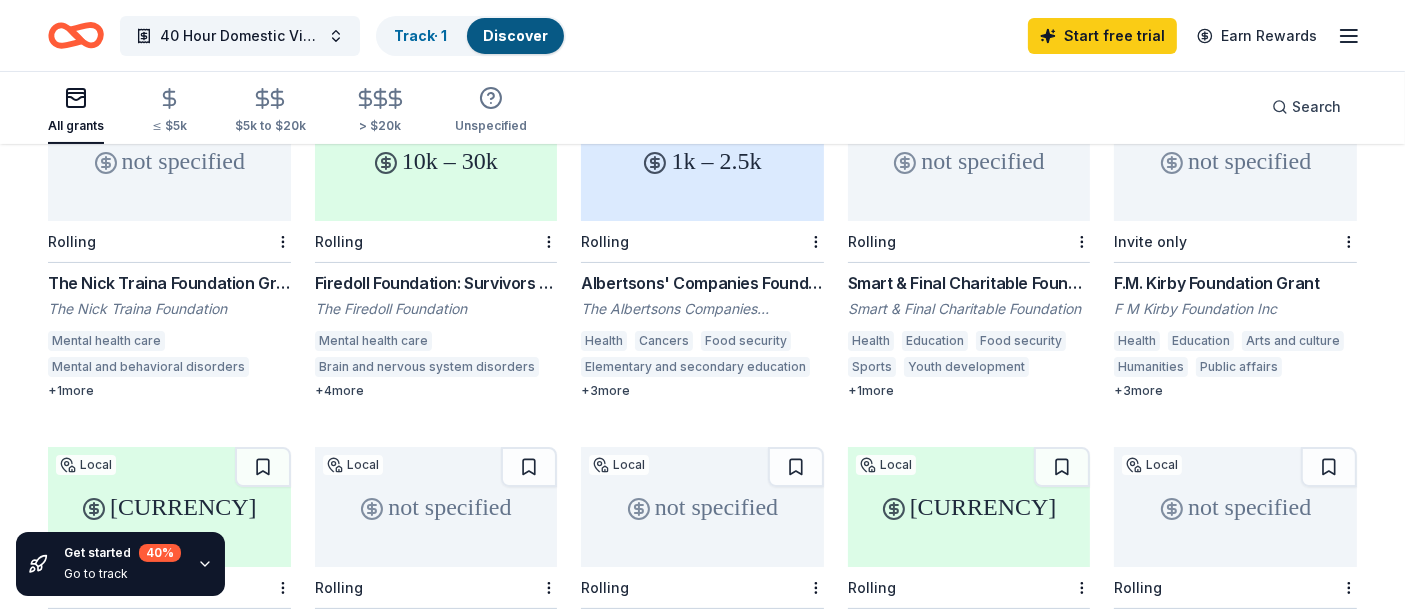 click on "Invite only" at bounding box center [1235, 242] 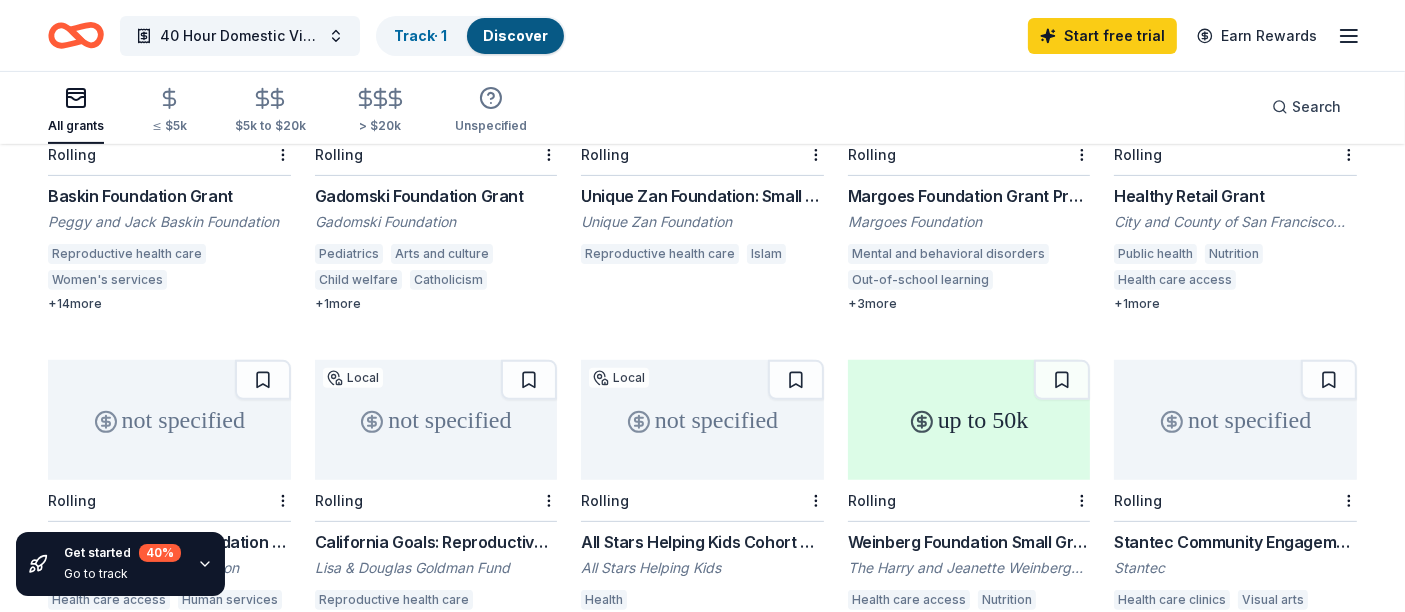 scroll, scrollTop: 619, scrollLeft: 0, axis: vertical 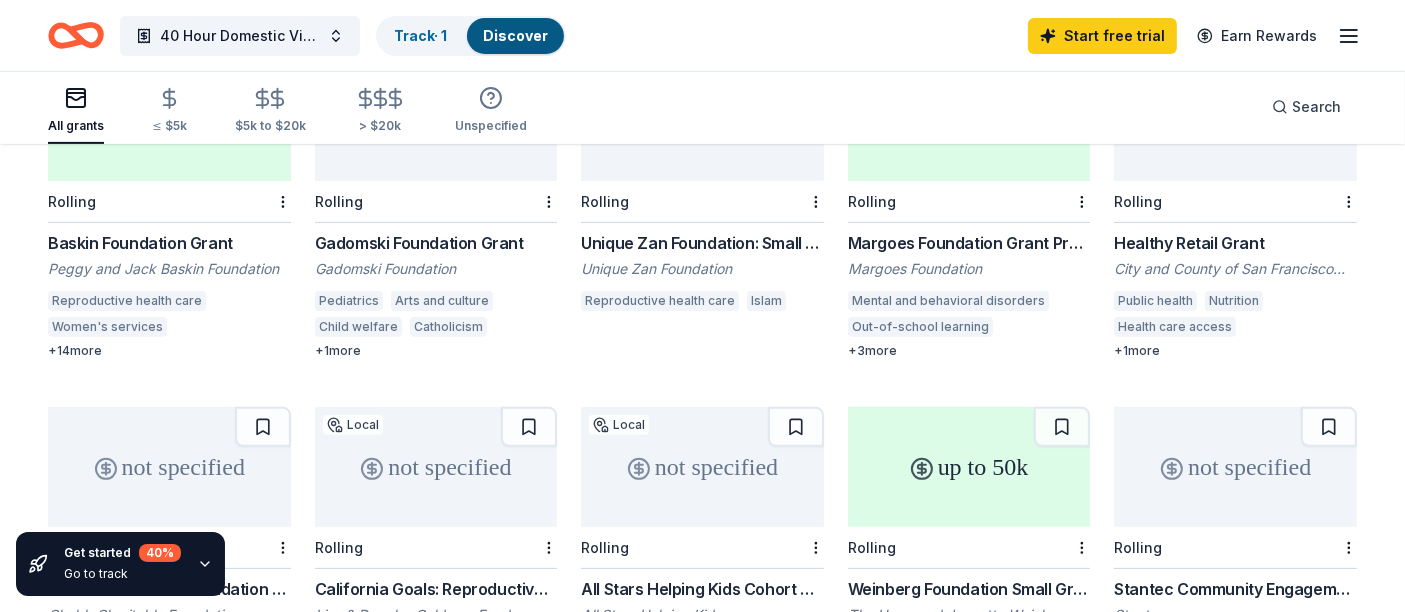 click on "Healthy Retail Grant" at bounding box center (1235, 243) 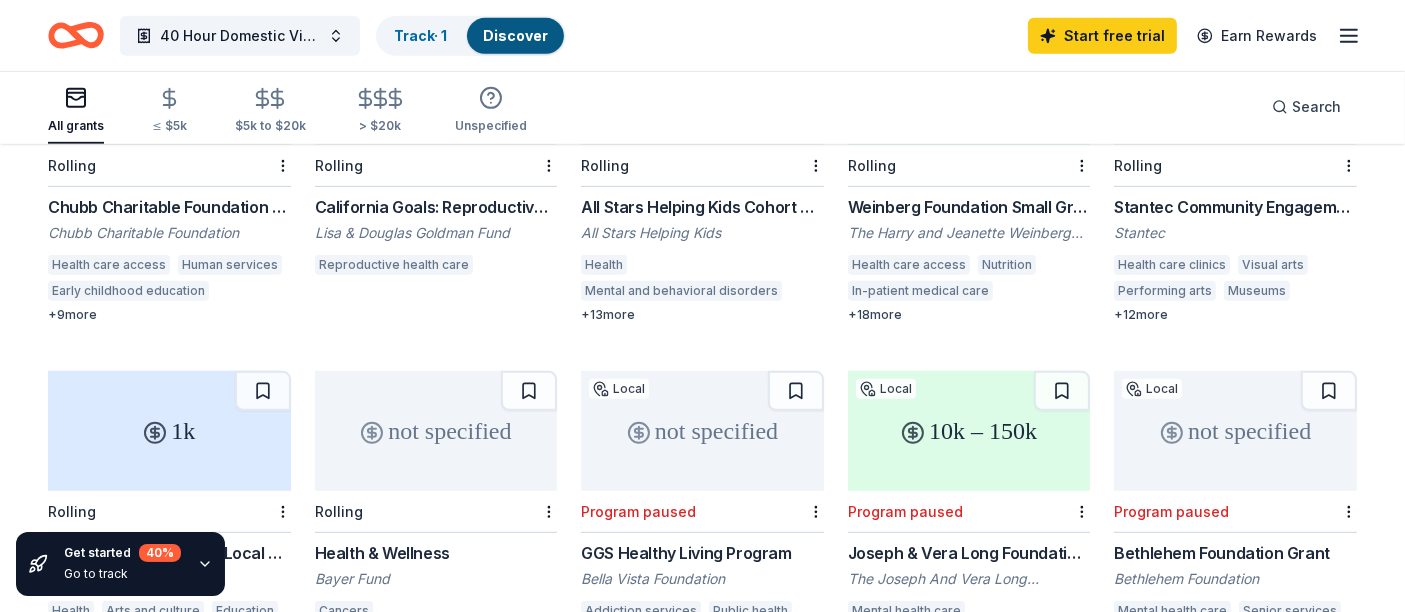 scroll, scrollTop: 1002, scrollLeft: 0, axis: vertical 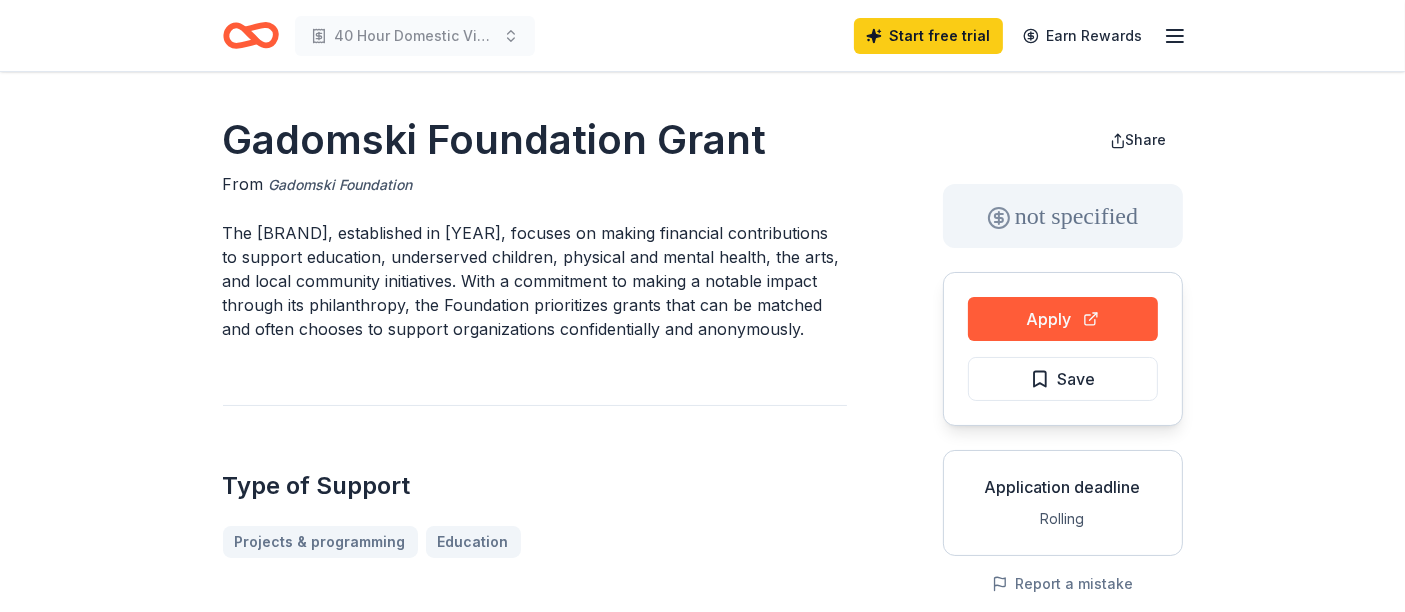 click on "Gadomski Foundation" at bounding box center (341, 185) 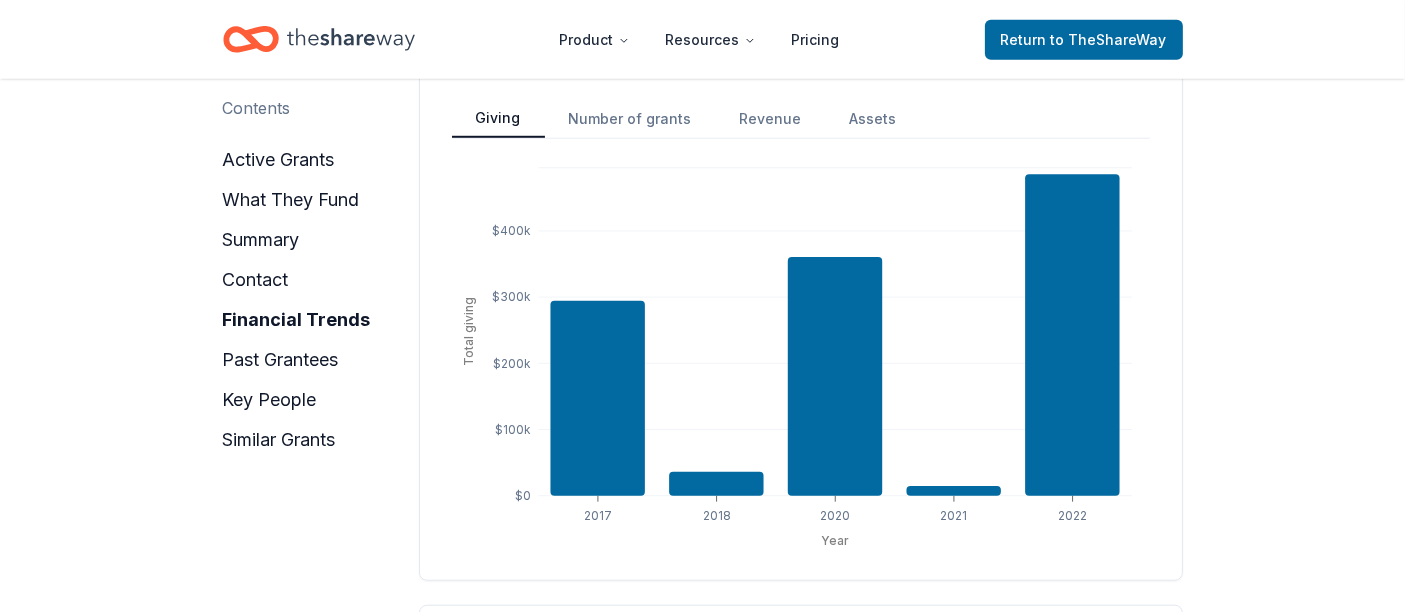 scroll, scrollTop: 1782, scrollLeft: 0, axis: vertical 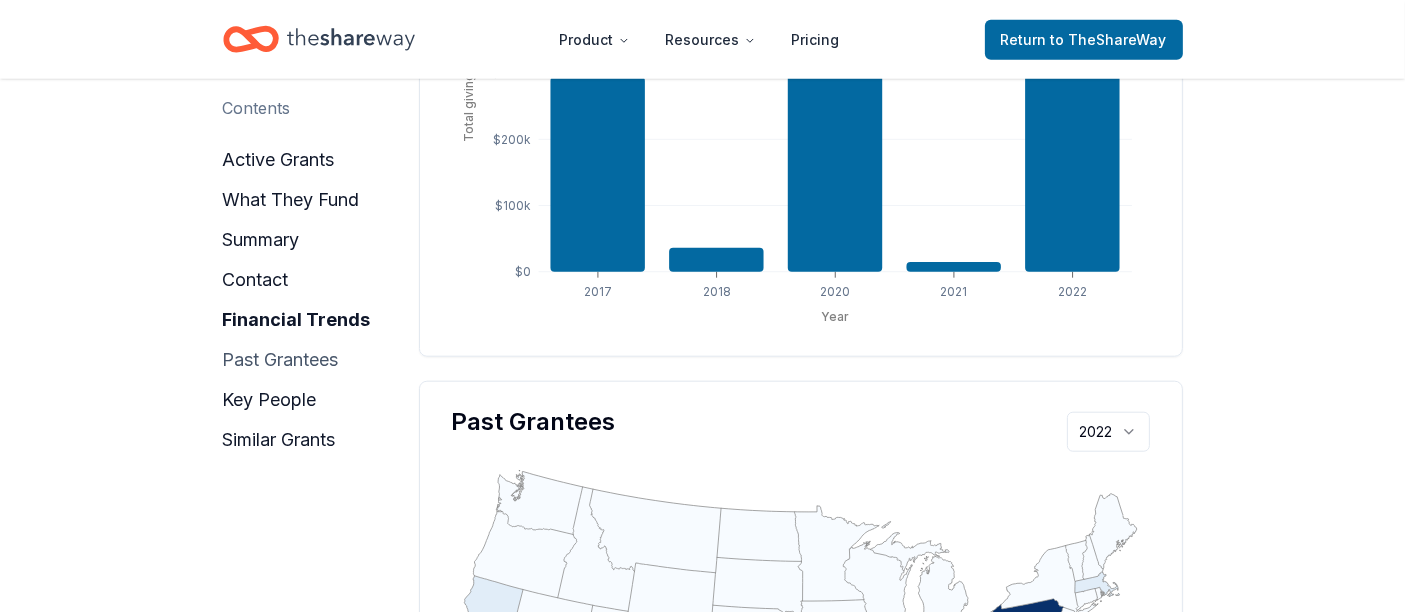 click on "past grantees" at bounding box center (281, 360) 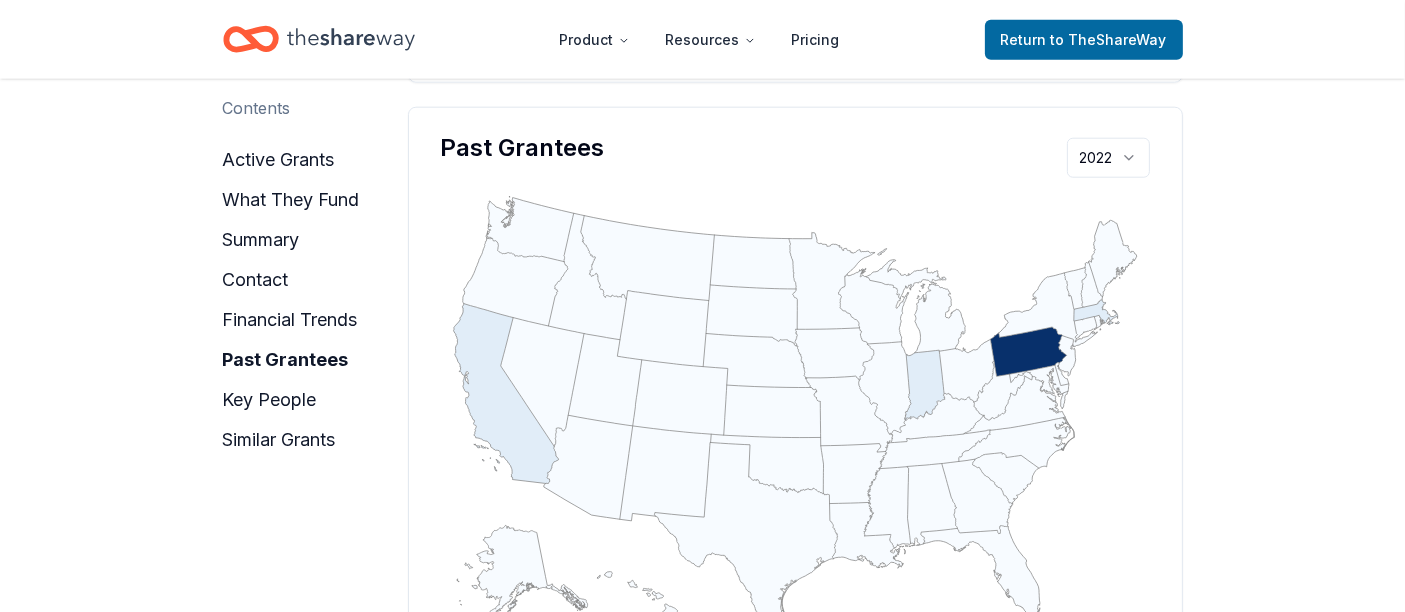scroll, scrollTop: 2032, scrollLeft: 0, axis: vertical 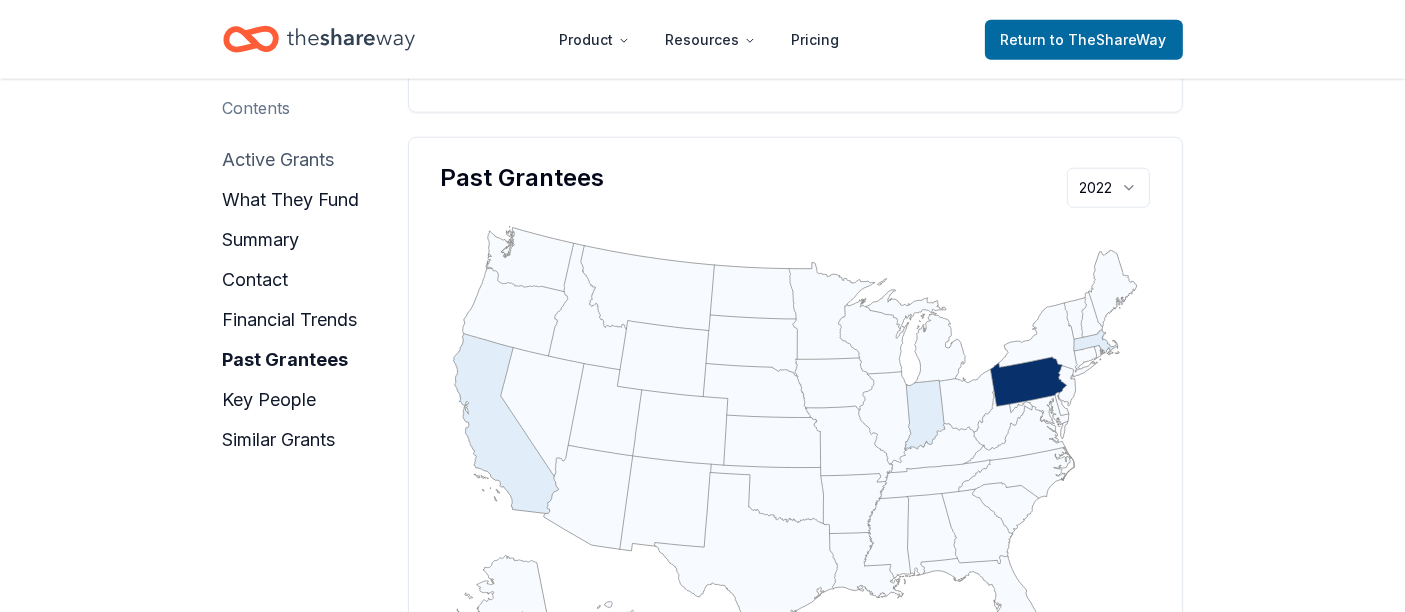 click on "active grants" at bounding box center (279, 160) 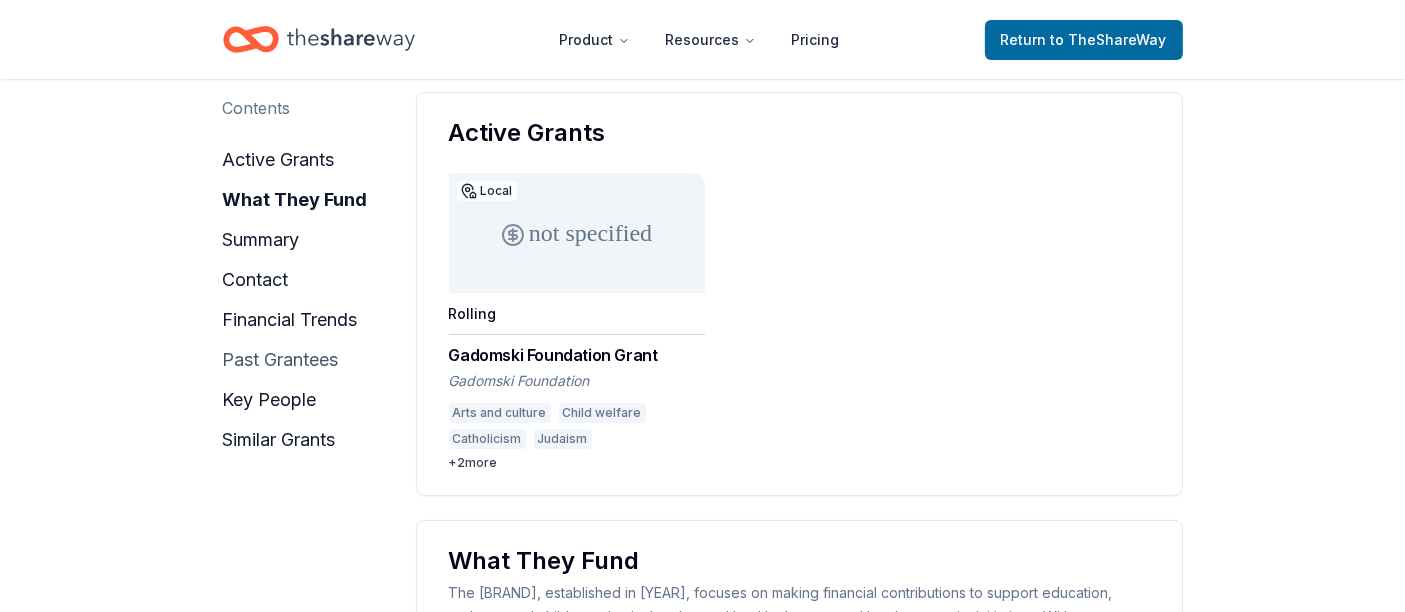 scroll, scrollTop: 251, scrollLeft: 0, axis: vertical 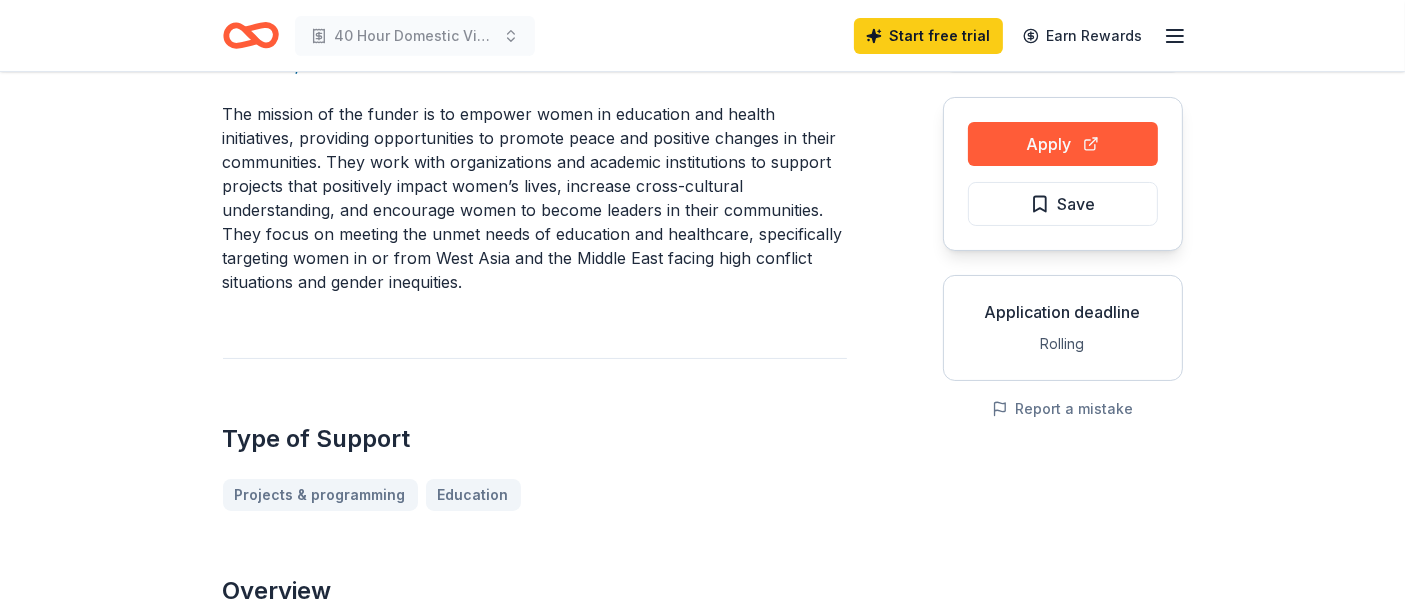 click on "The mission of the funder is to empower women in education and health initiatives, providing opportunities to promote peace and positive changes in their communities. They work with organizations and academic institutions to support projects that positively impact women’s lives, increase cross-cultural understanding, and encourage women to become leaders in their communities. They focus on meeting the unmet needs of education and healthcare, specifically targeting women in or from West Asia and the Middle East facing high conflict situations and gender inequities." at bounding box center [535, 198] 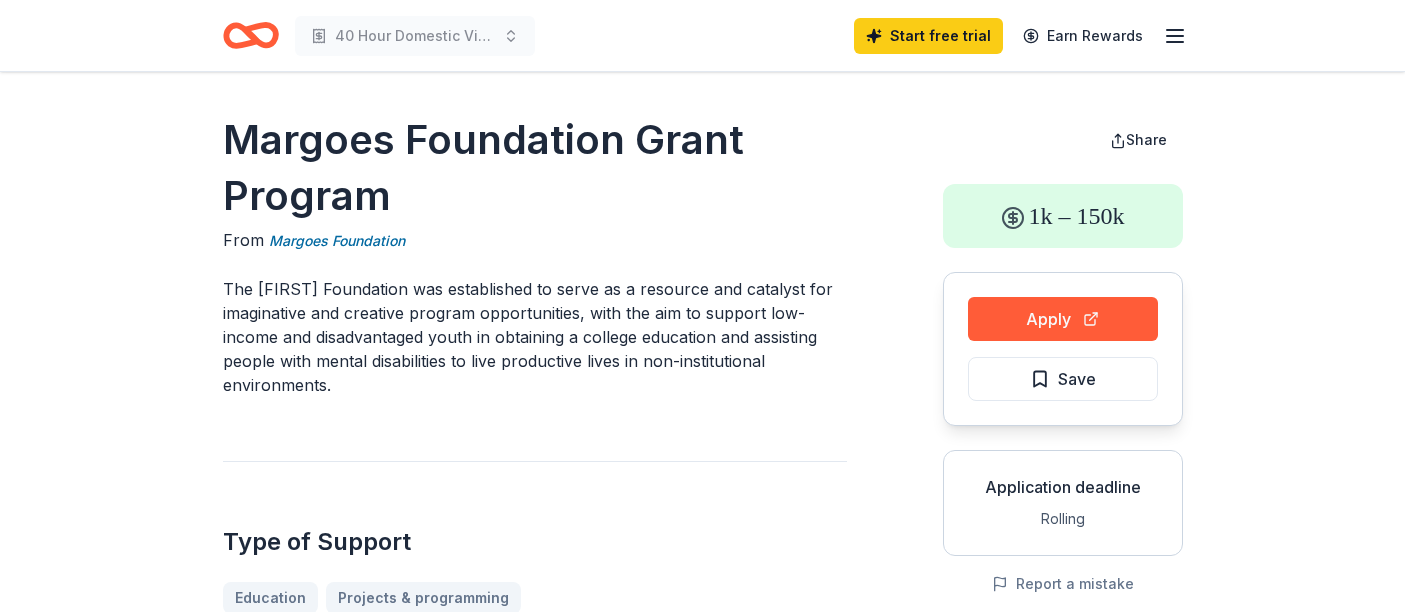 scroll, scrollTop: 0, scrollLeft: 0, axis: both 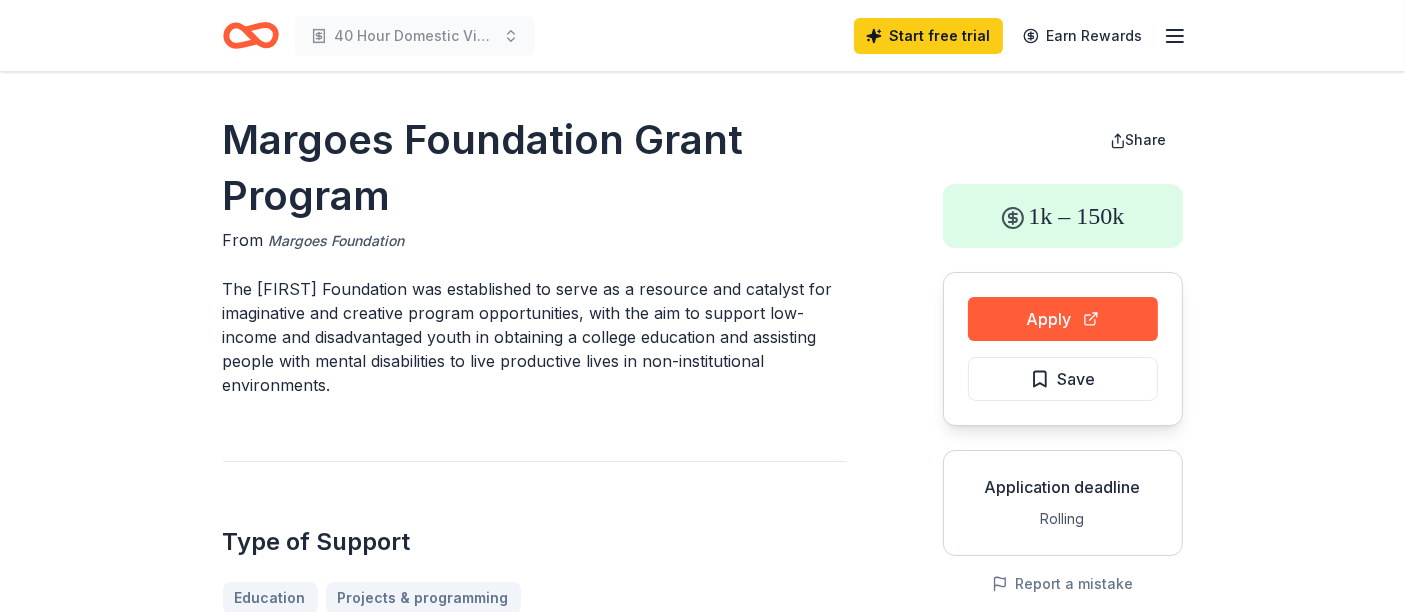 drag, startPoint x: 442, startPoint y: 244, endPoint x: 278, endPoint y: 235, distance: 164.24677 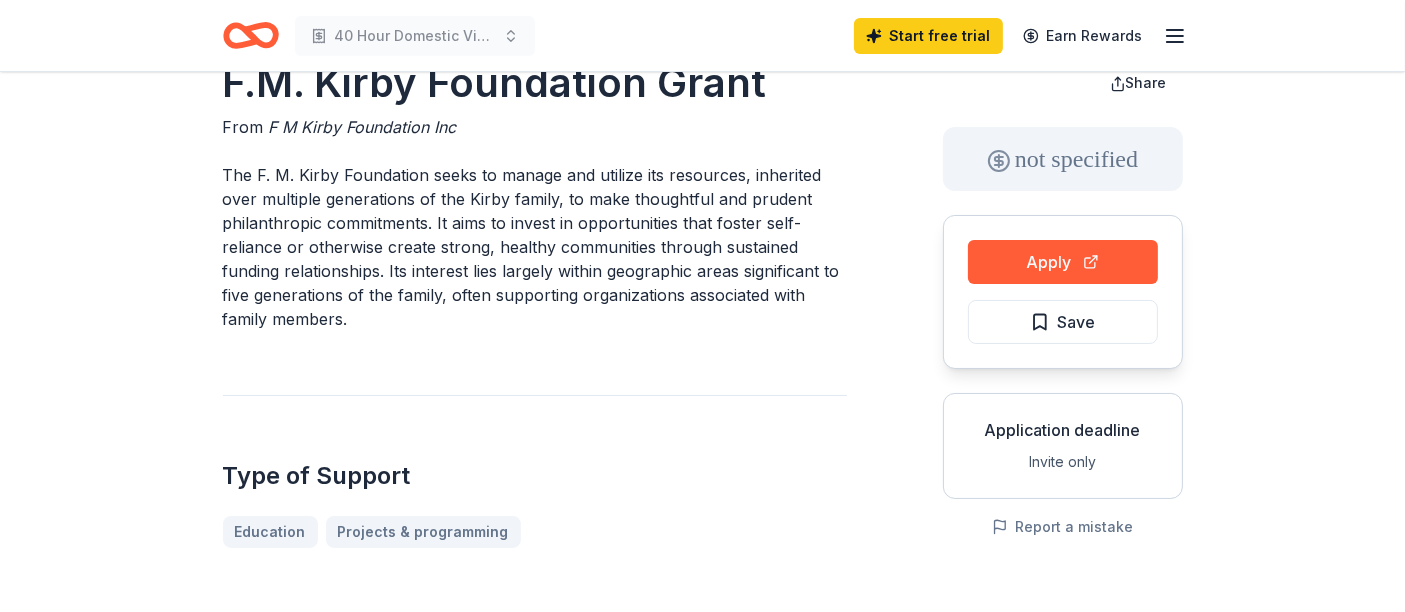 scroll, scrollTop: 0, scrollLeft: 0, axis: both 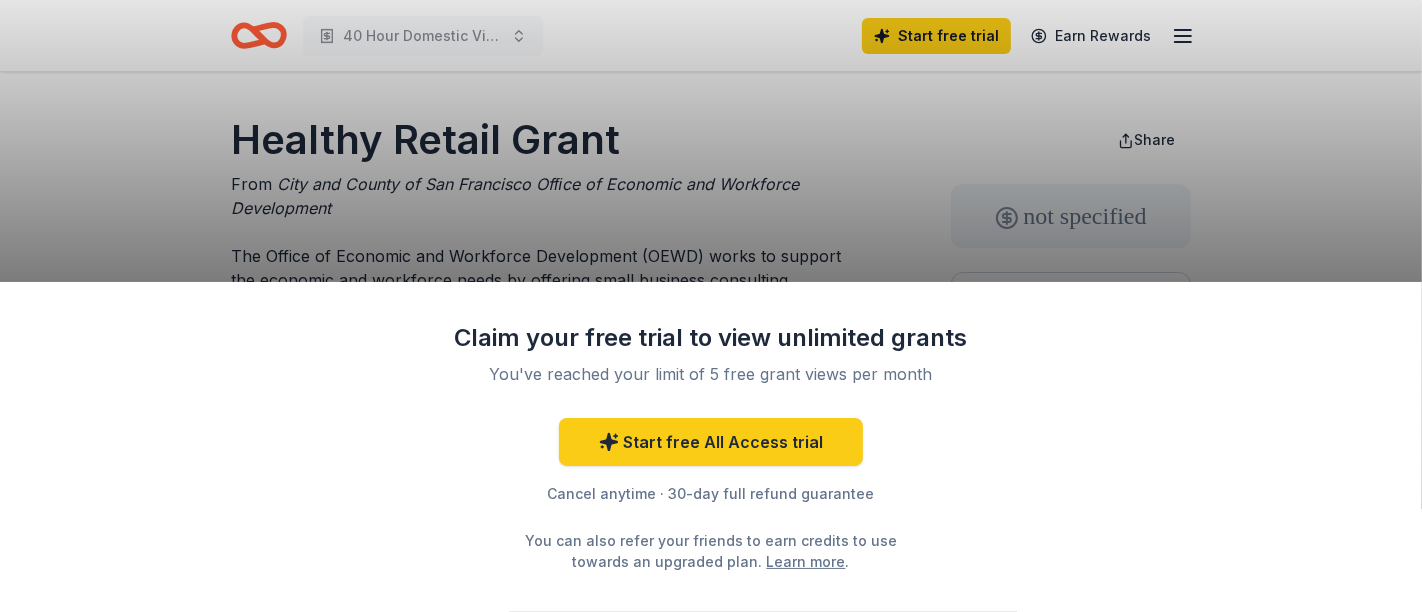 click on "Claim your free trial to view unlimited grants You've reached your limit of 5 free grant views per month Start free All Access trial Cancel anytime · 30-day full refund guarantee You can also refer your friends to earn credits to use towards an upgraded plan.   Learn more ." at bounding box center [711, 306] 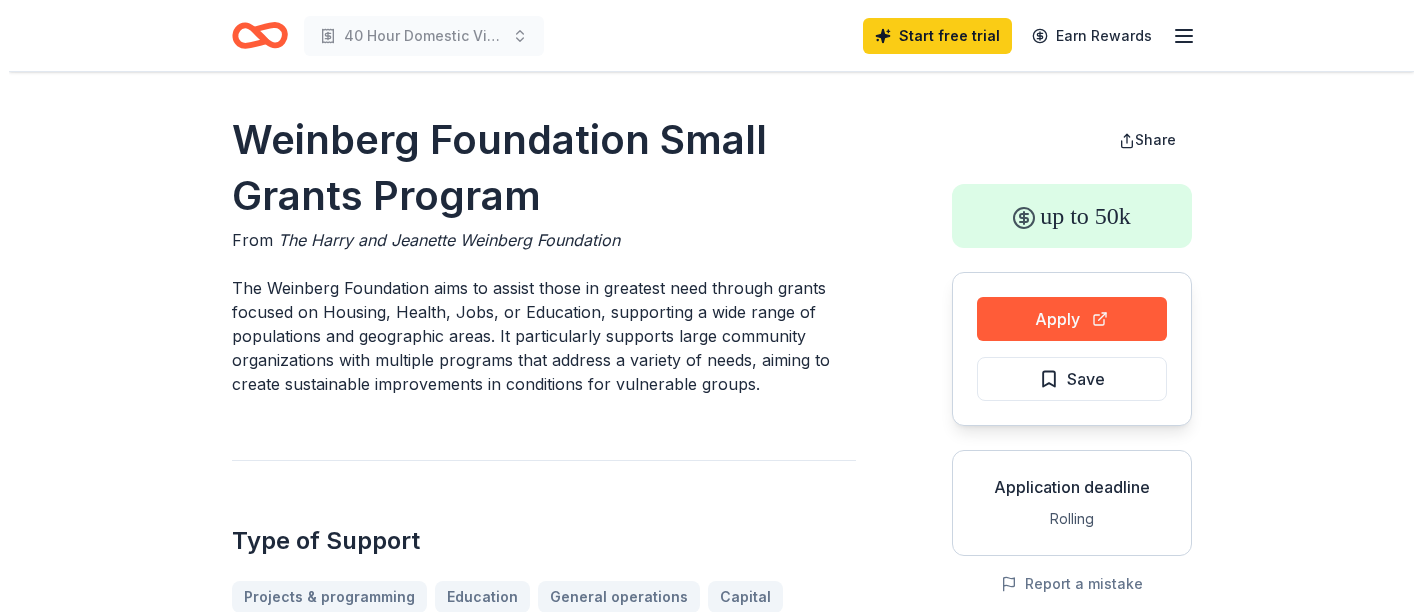 scroll, scrollTop: 0, scrollLeft: 0, axis: both 